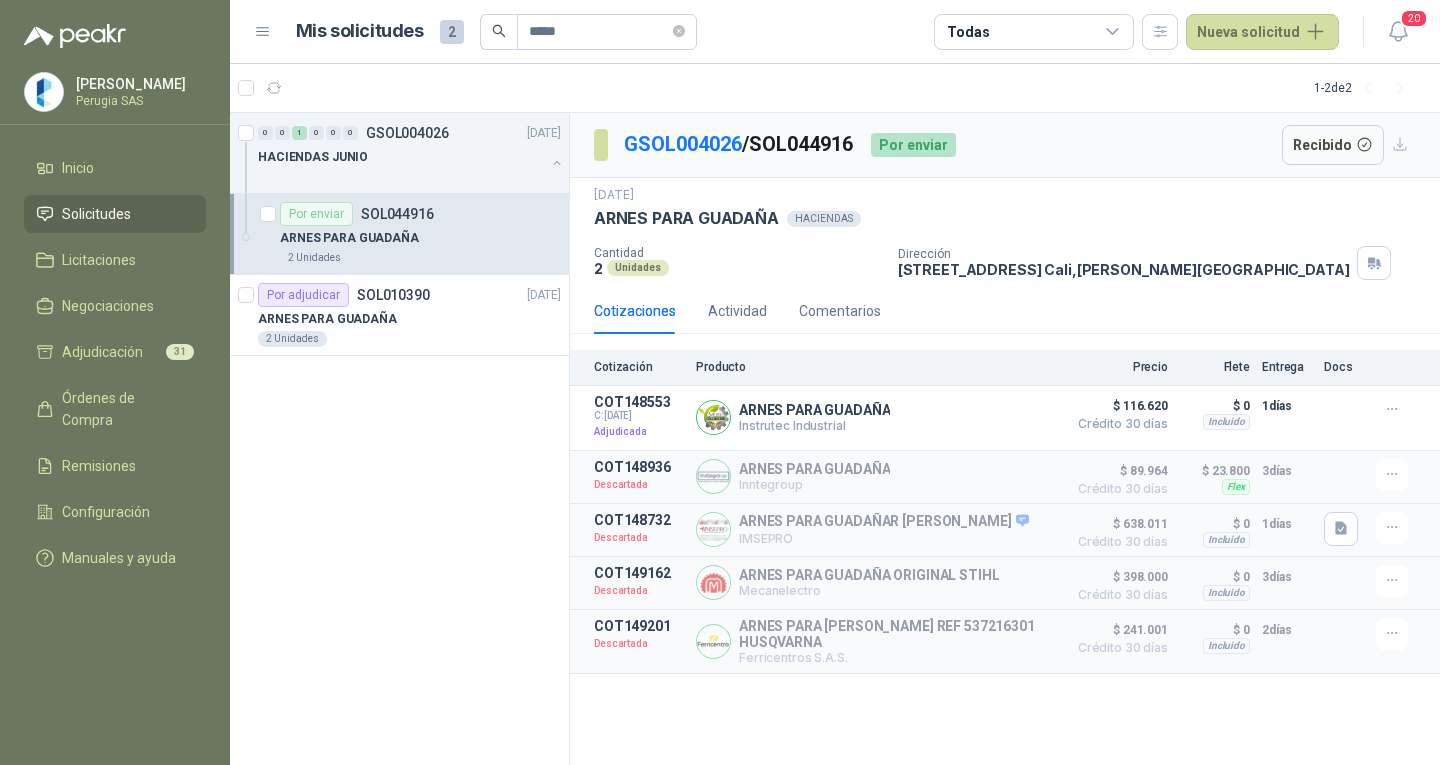 scroll, scrollTop: 0, scrollLeft: 0, axis: both 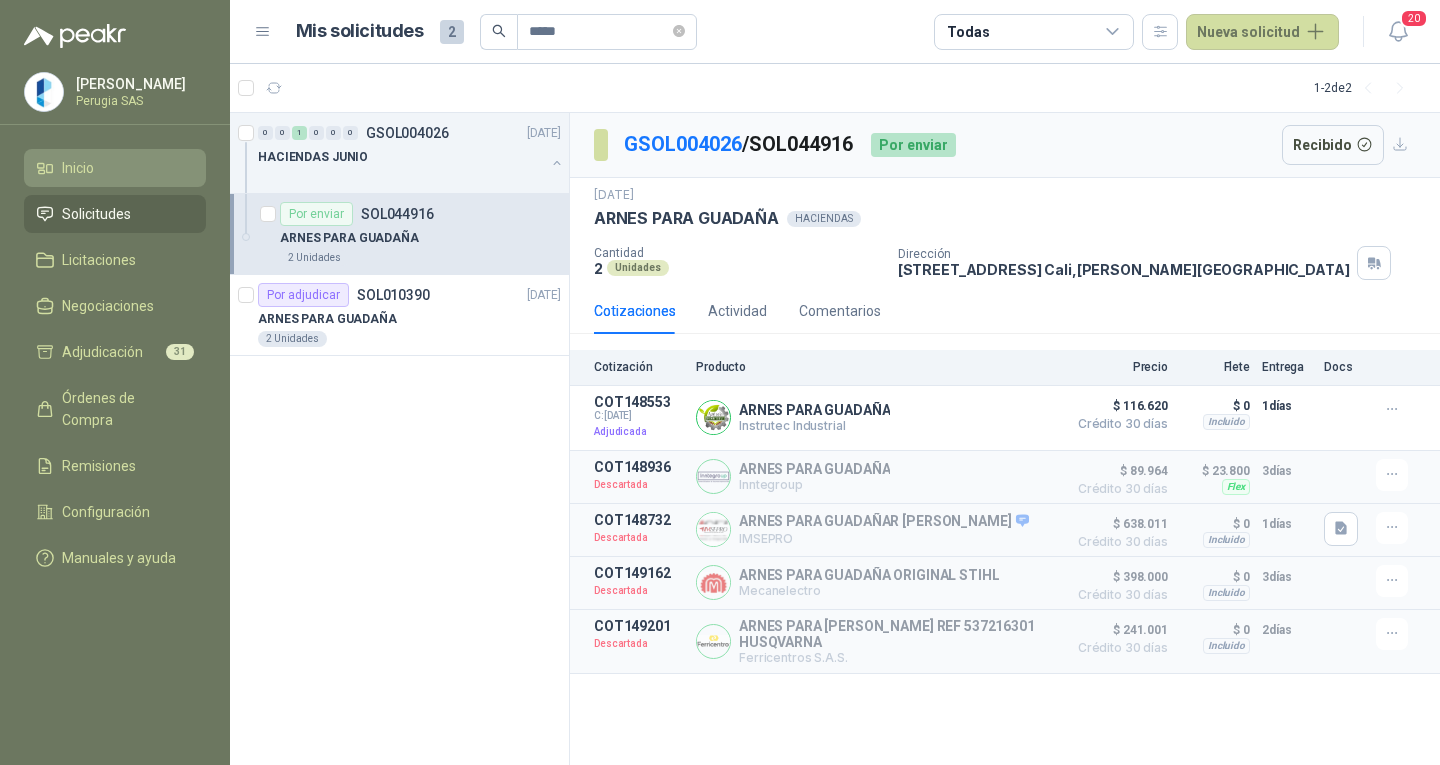 click on "Inicio" at bounding box center (115, 168) 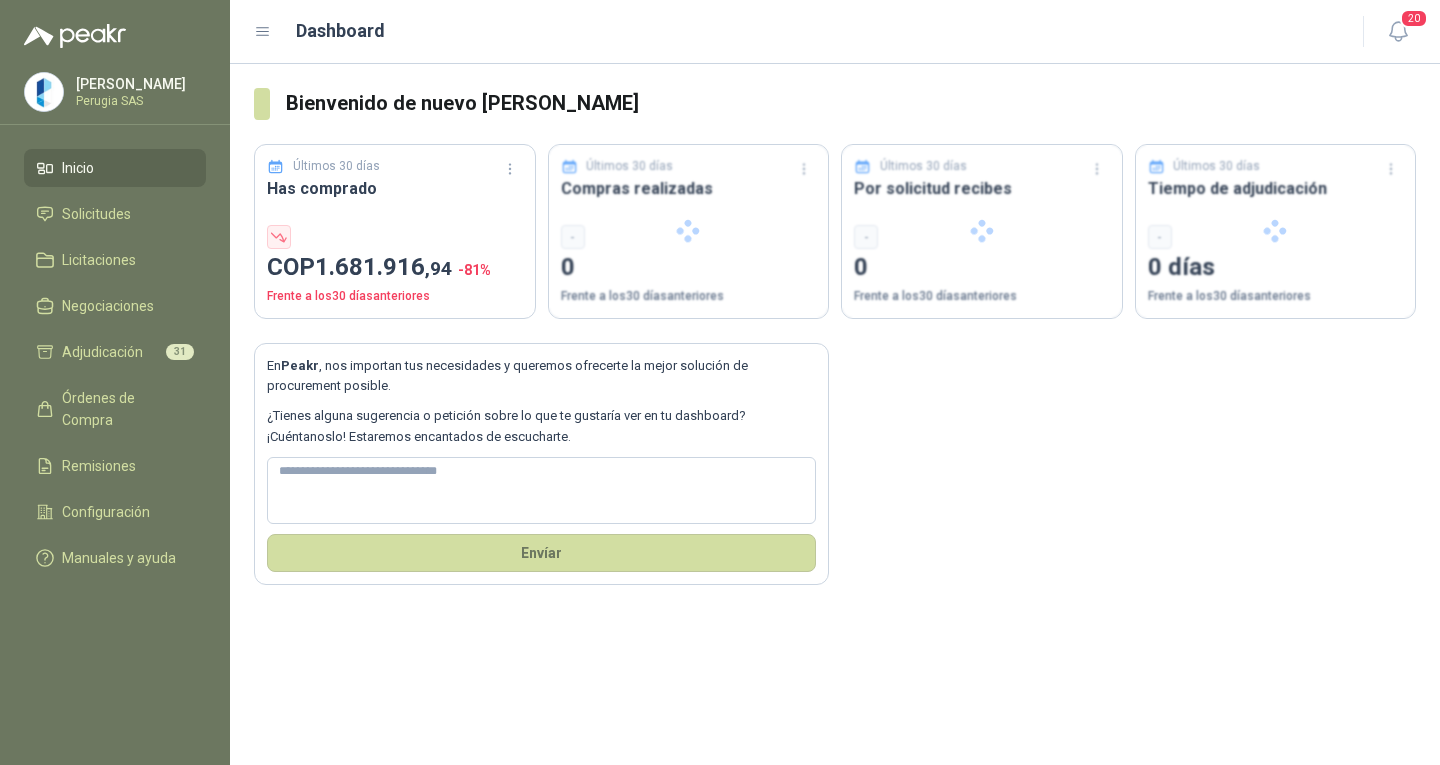 click on "Inicio" at bounding box center (115, 168) 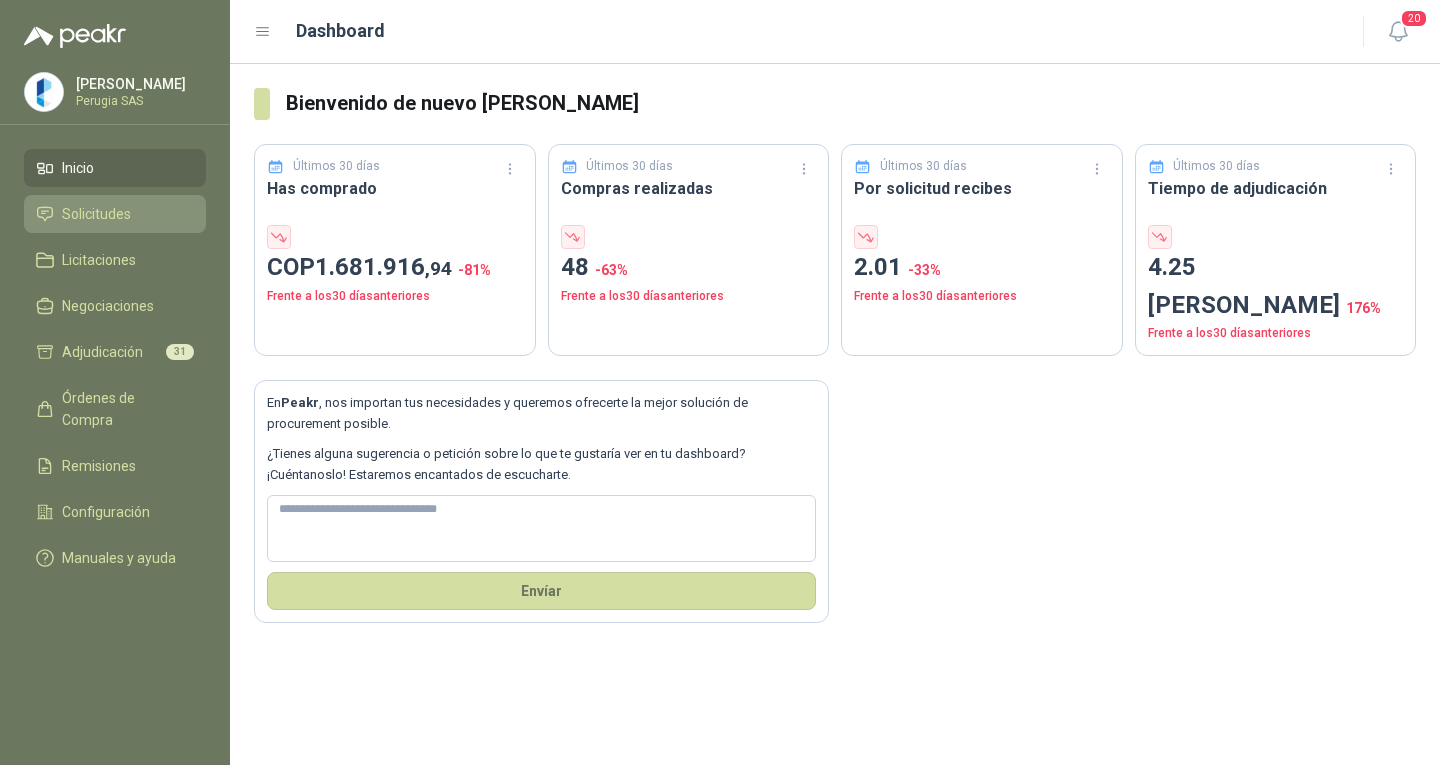 click on "Solicitudes" at bounding box center (96, 214) 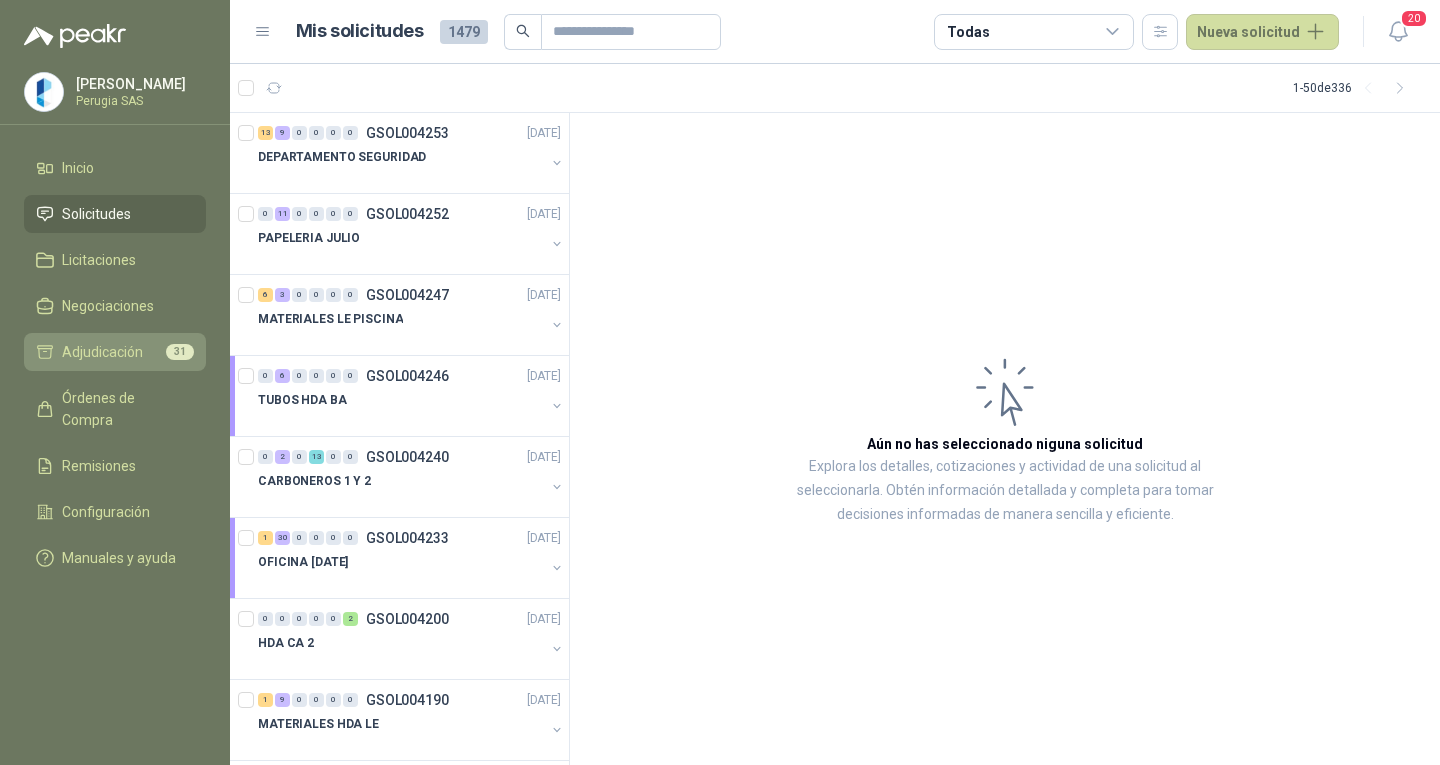 click on "Adjudicación" at bounding box center [102, 352] 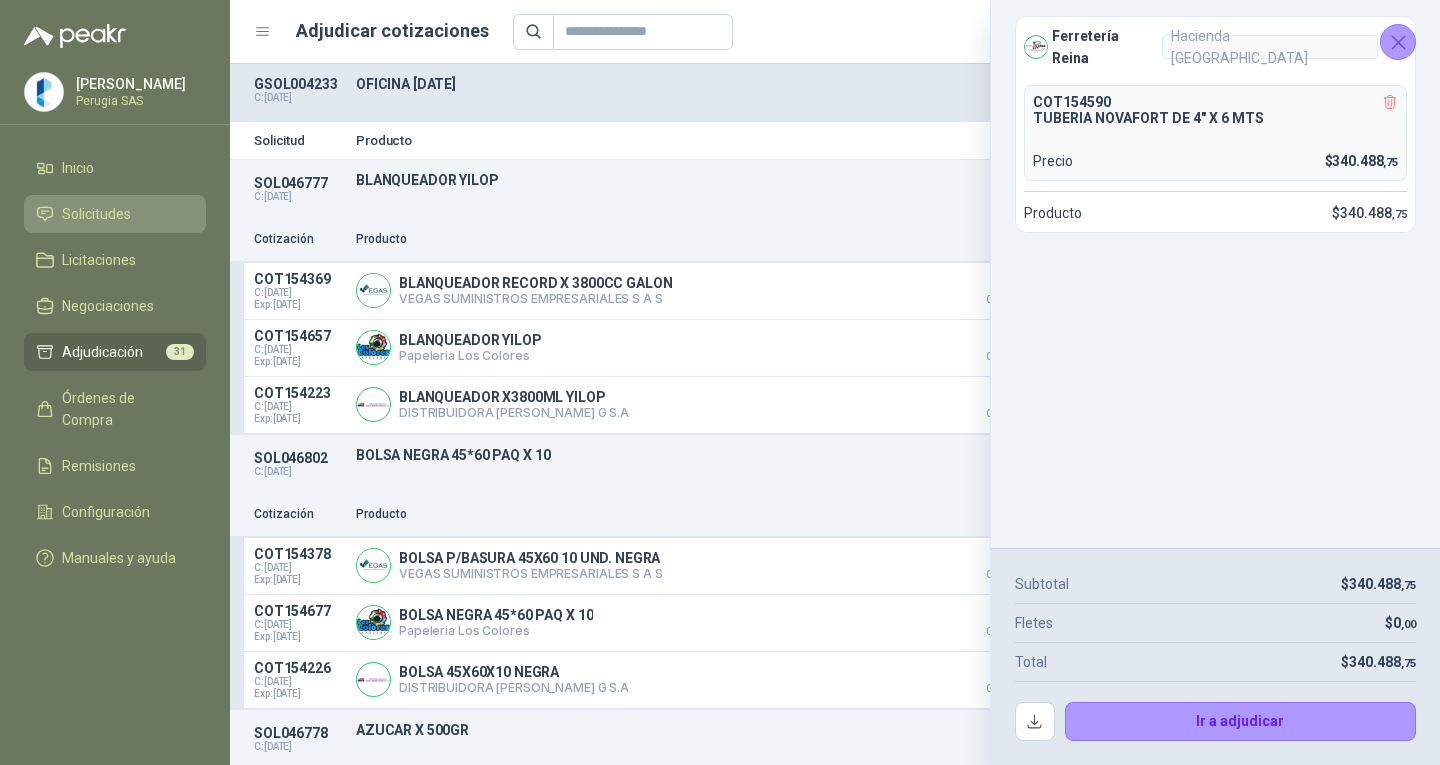 click on "Solicitudes" at bounding box center [115, 214] 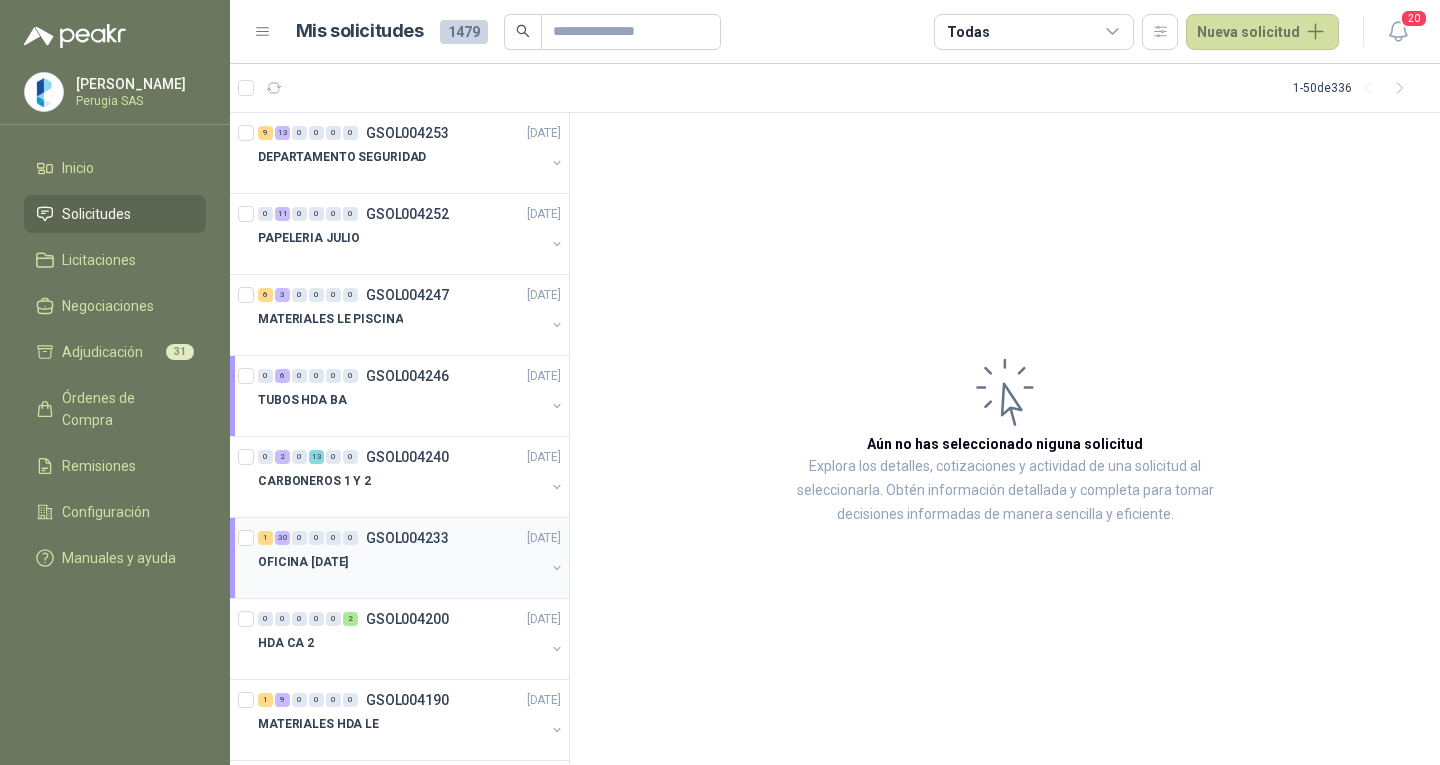 click on "OFICINA [DATE]" at bounding box center (401, 562) 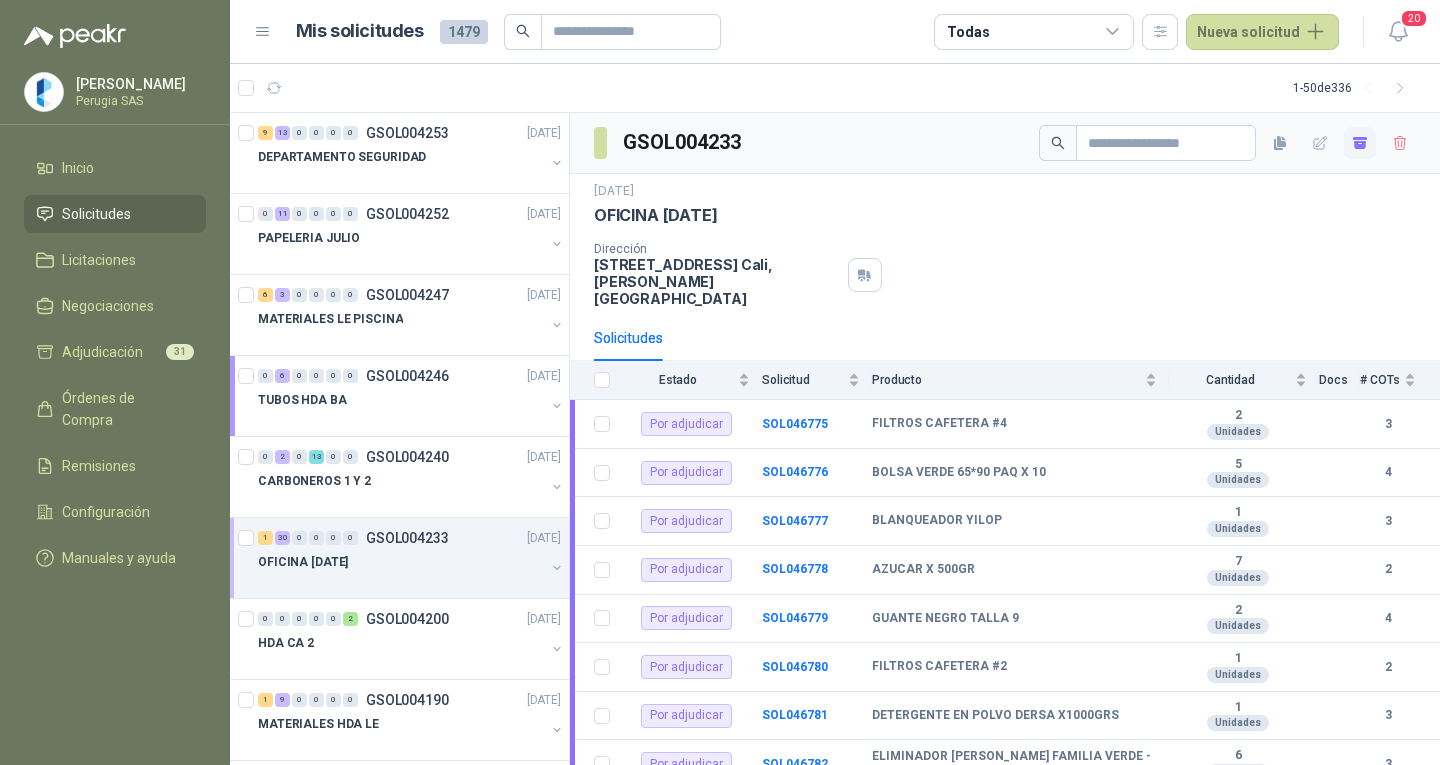 click 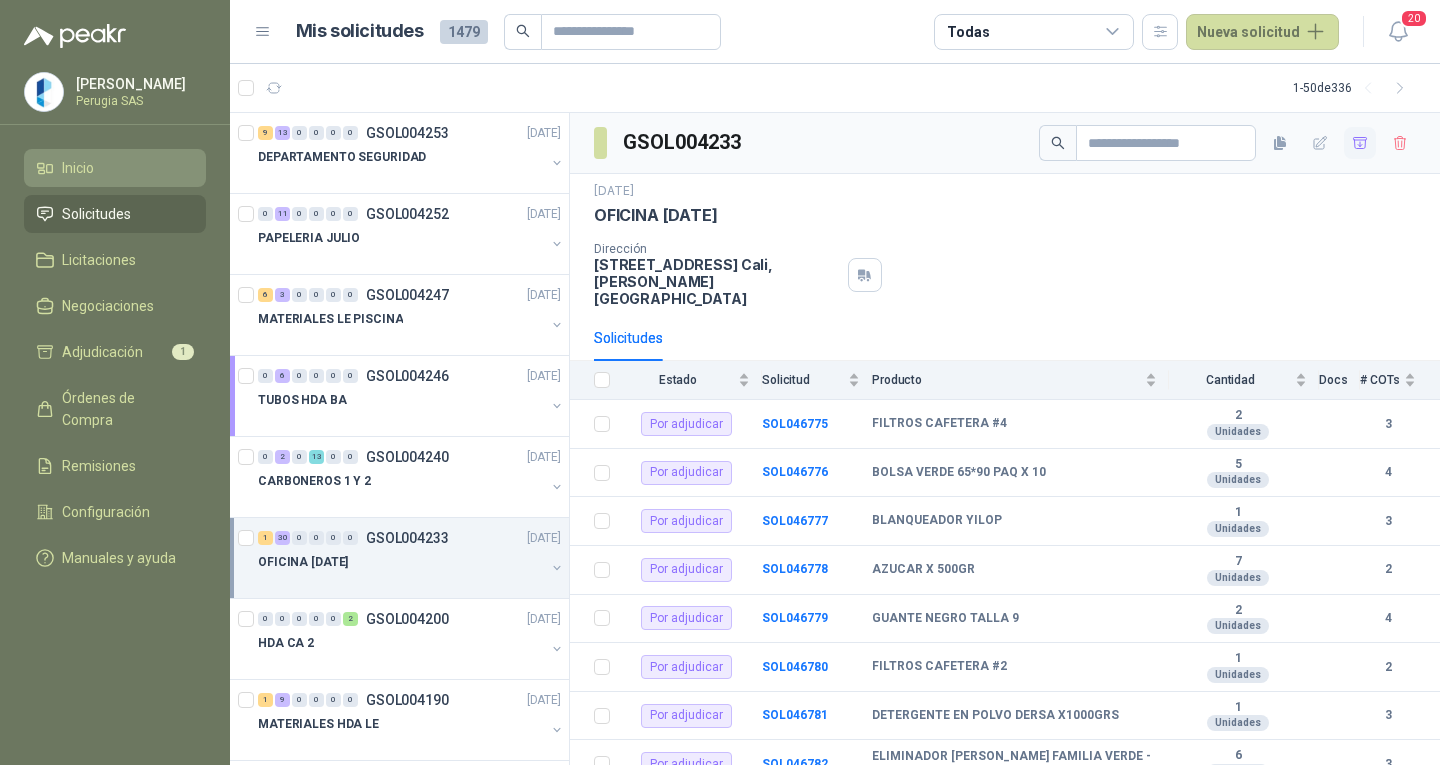 click on "Inicio" at bounding box center (115, 168) 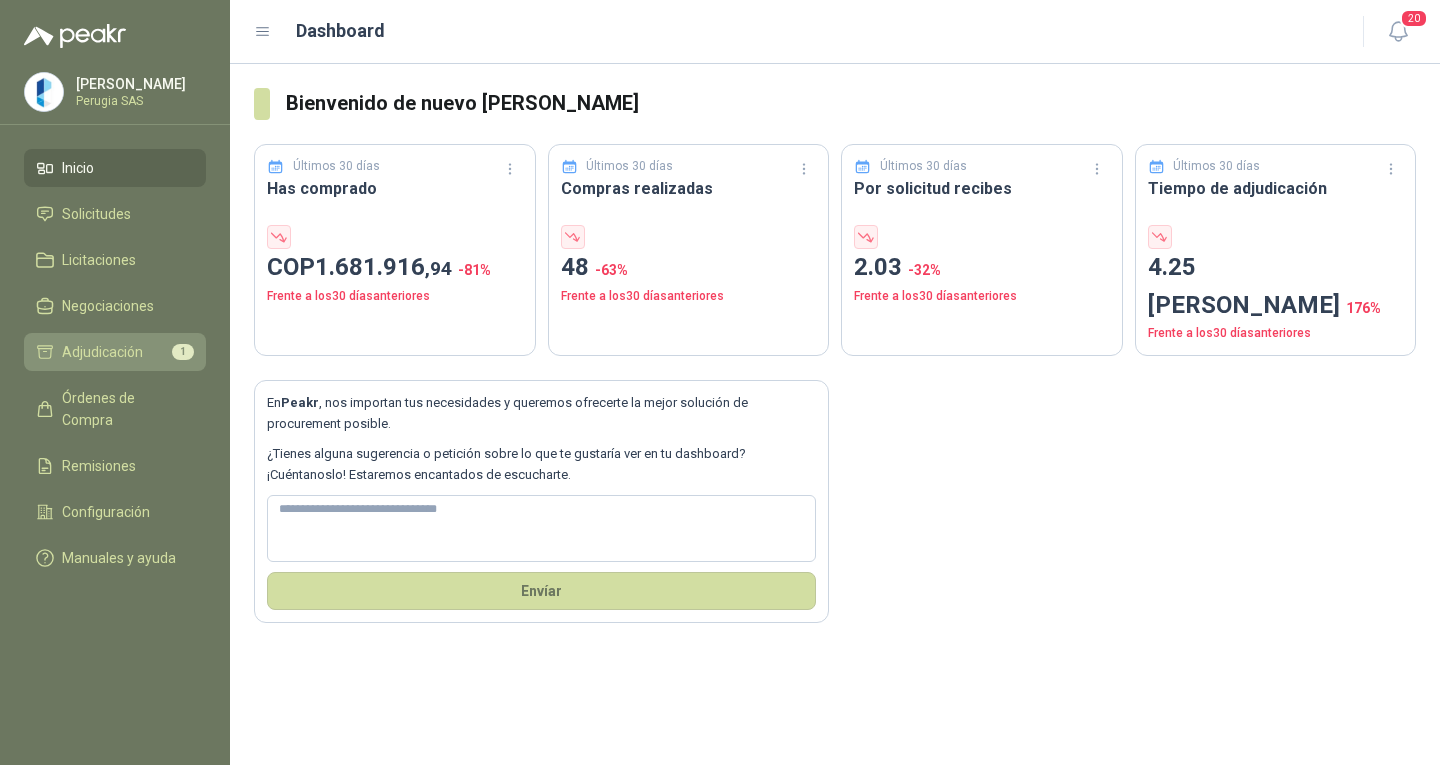 click on "Adjudicación" at bounding box center [102, 352] 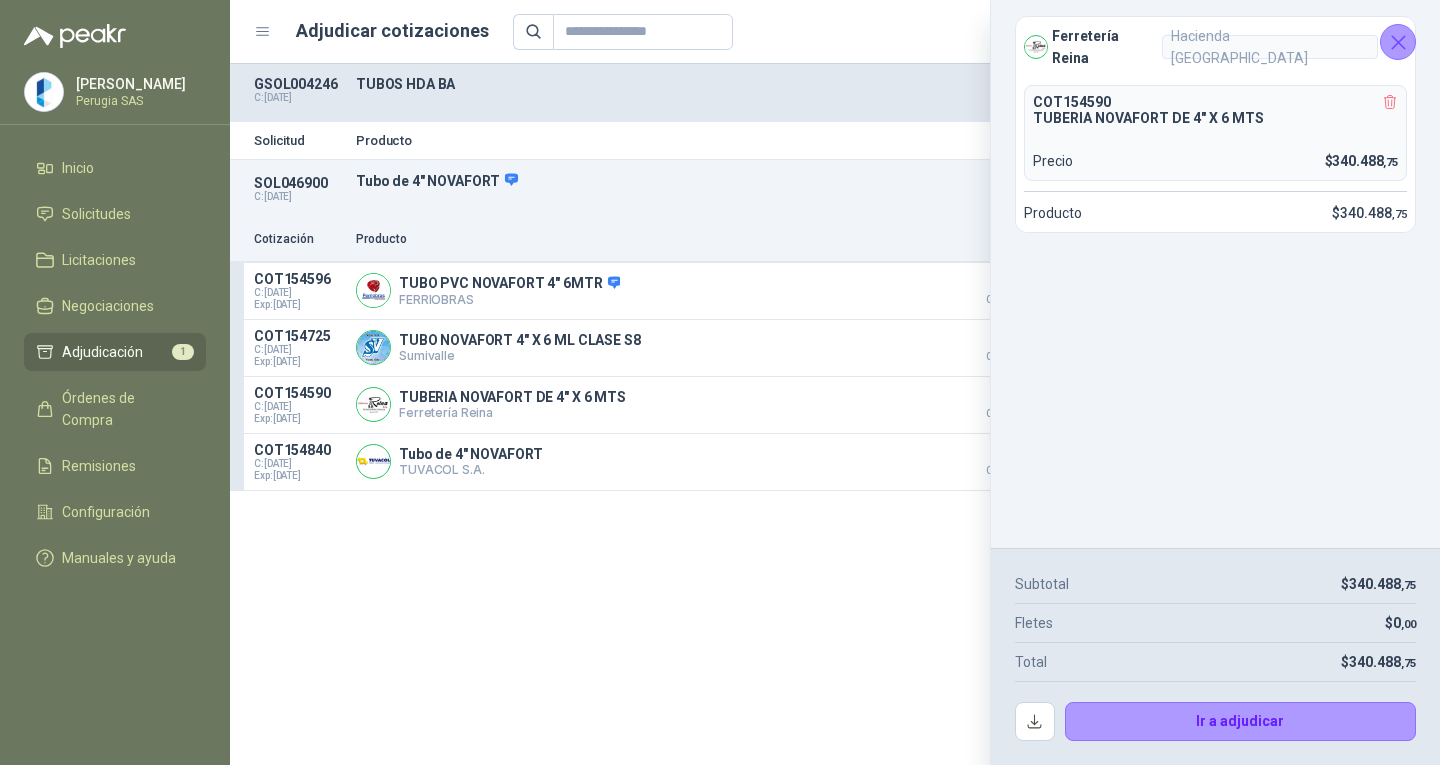 click 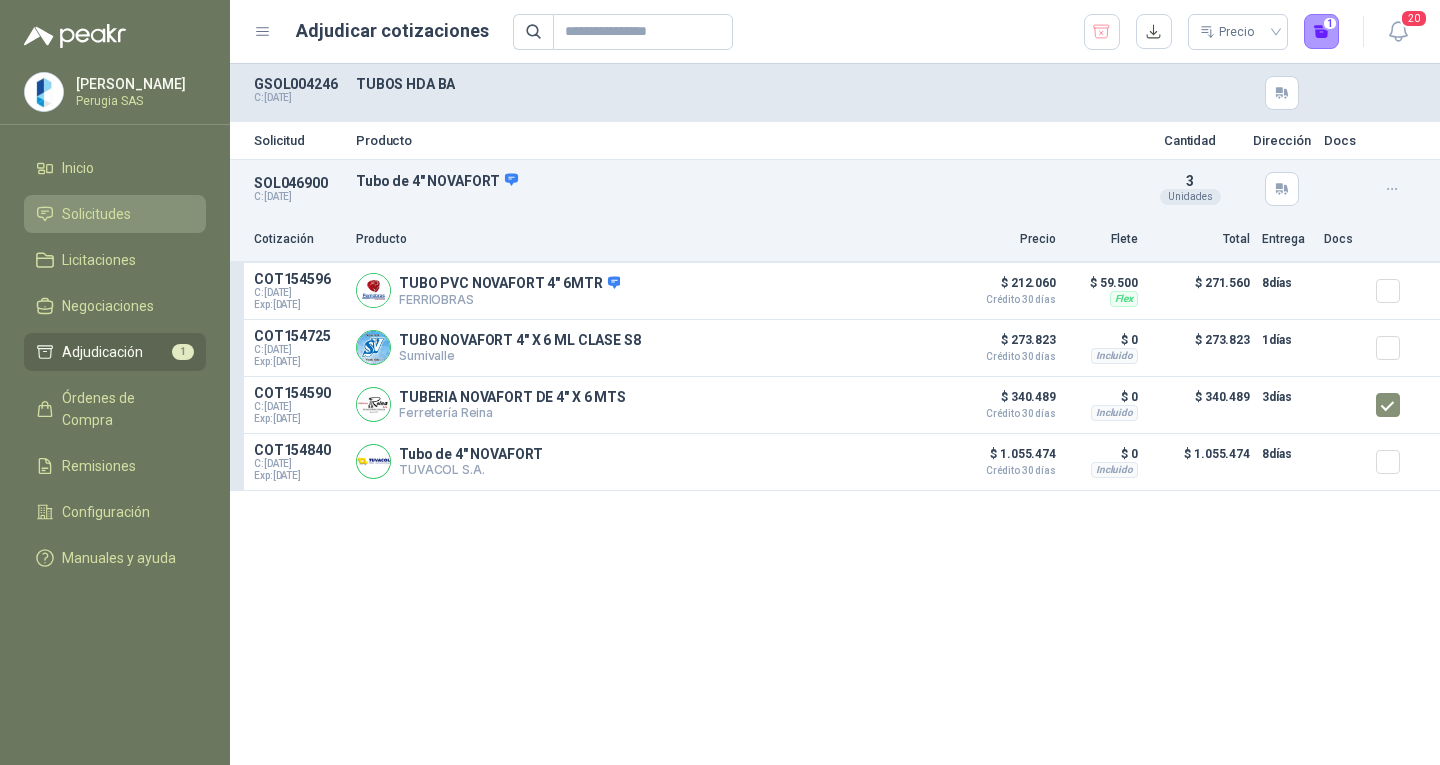 click on "Solicitudes" at bounding box center [115, 214] 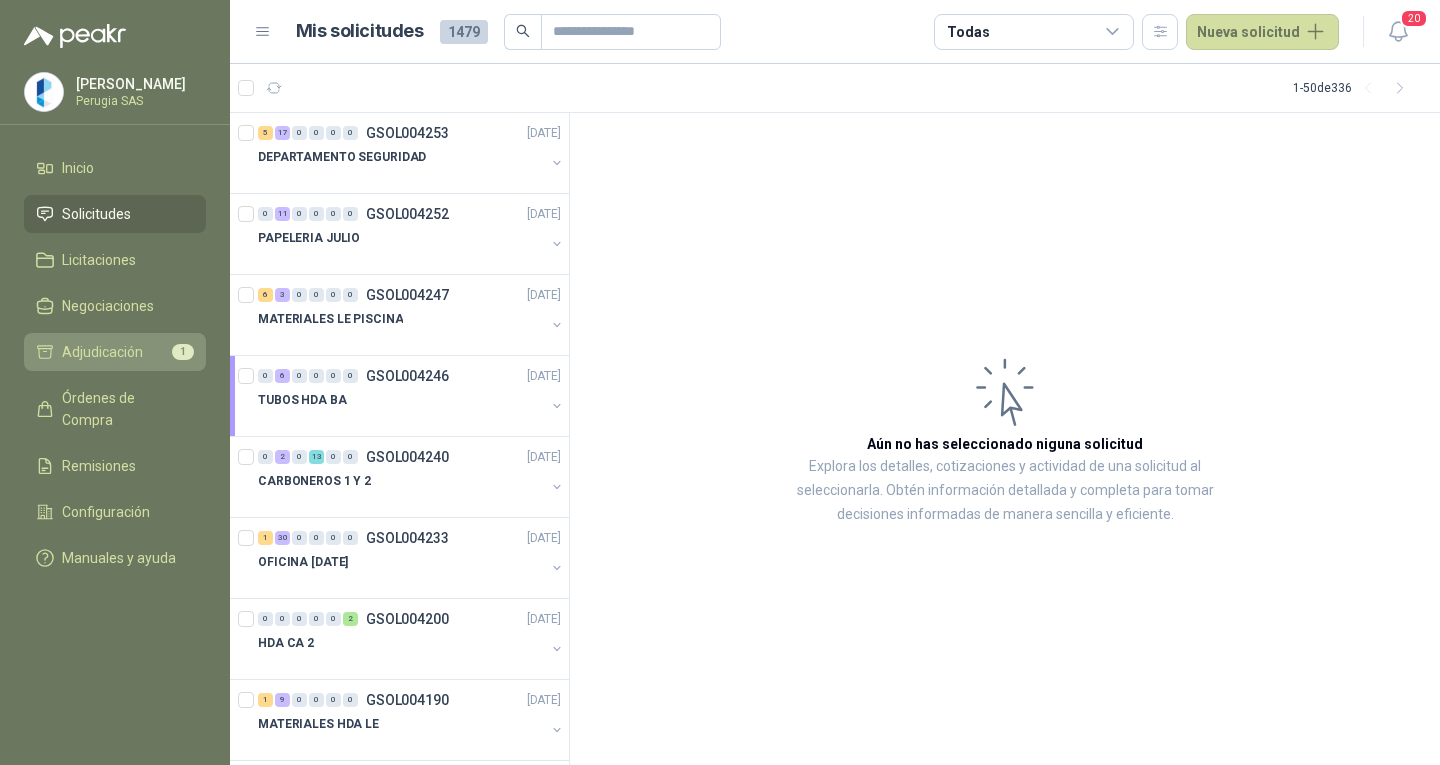 click on "Adjudicación 1" at bounding box center [115, 352] 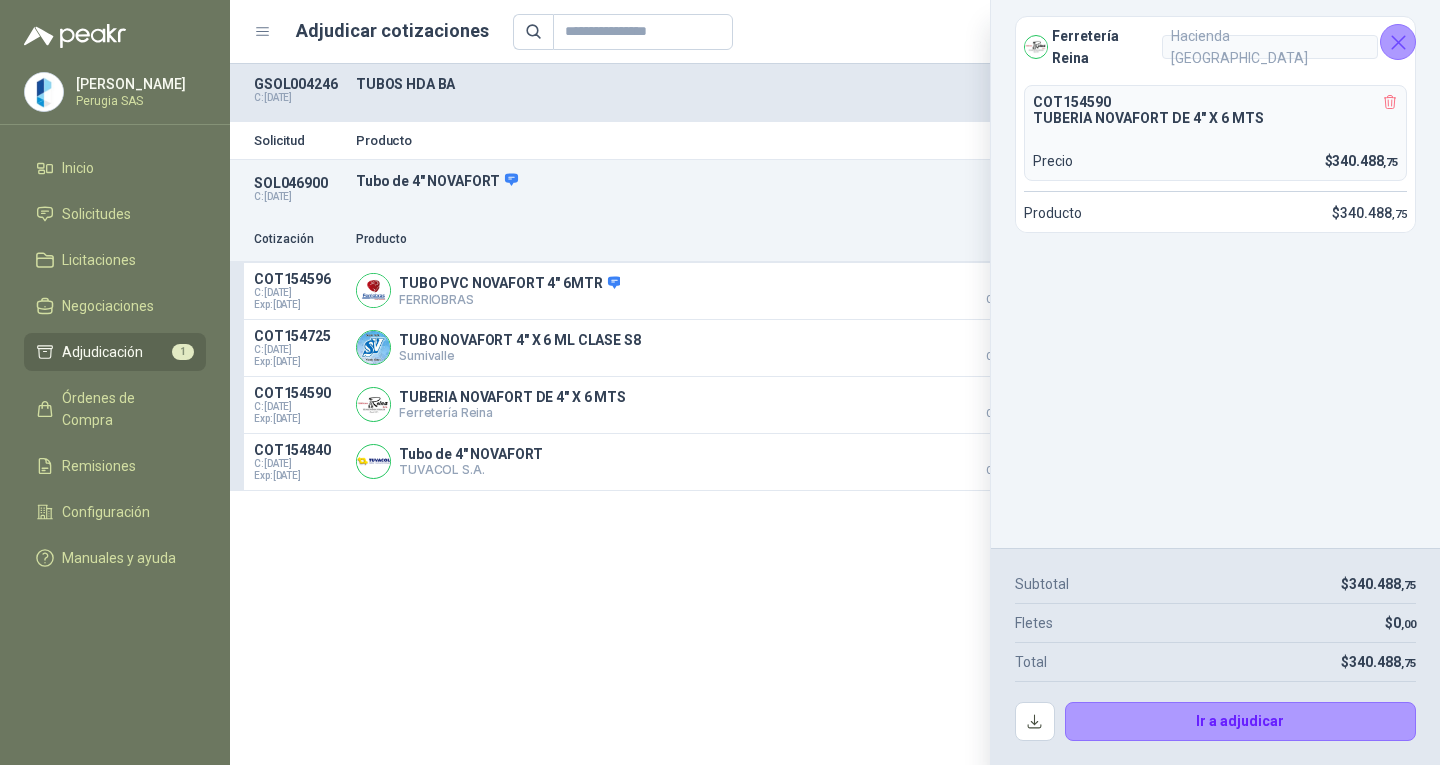 click 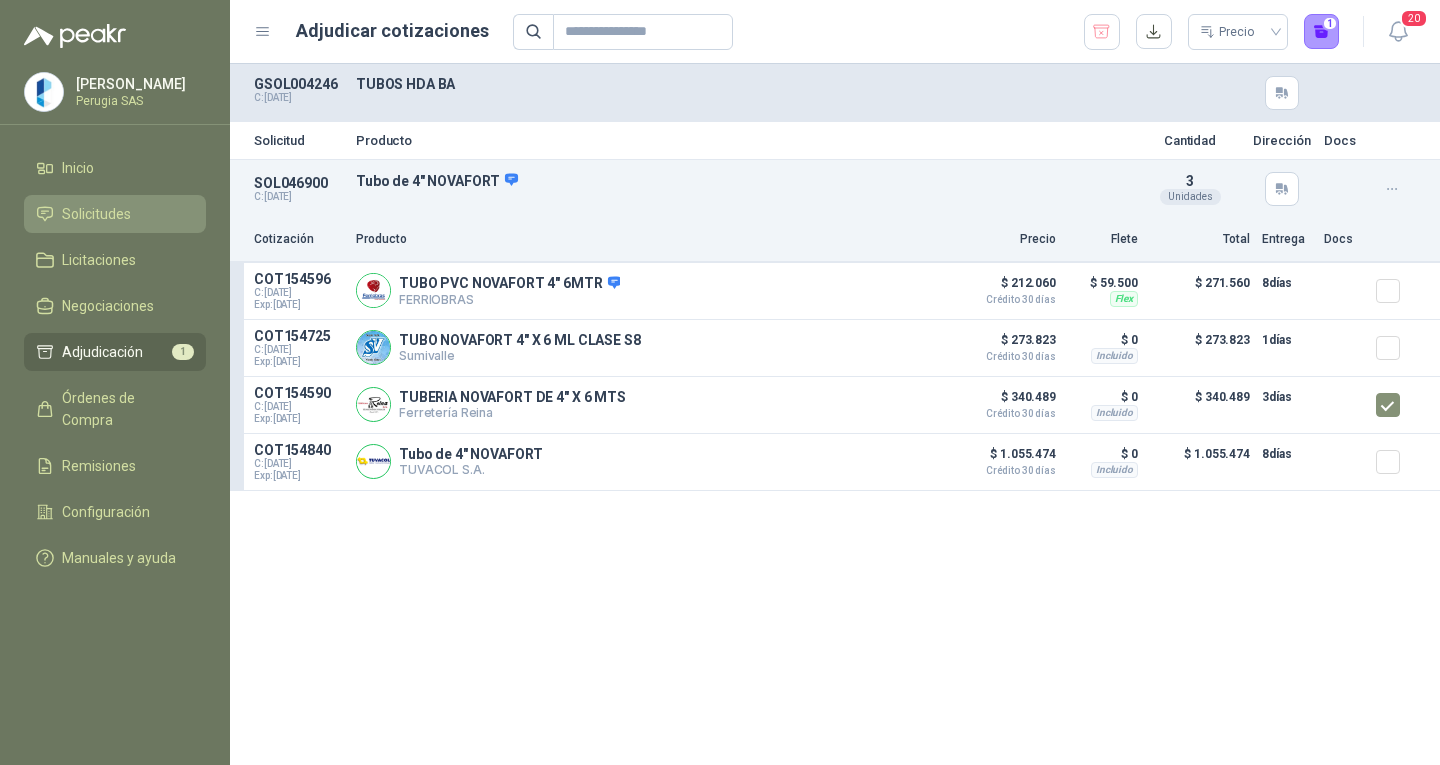 click on "Solicitudes" at bounding box center (96, 214) 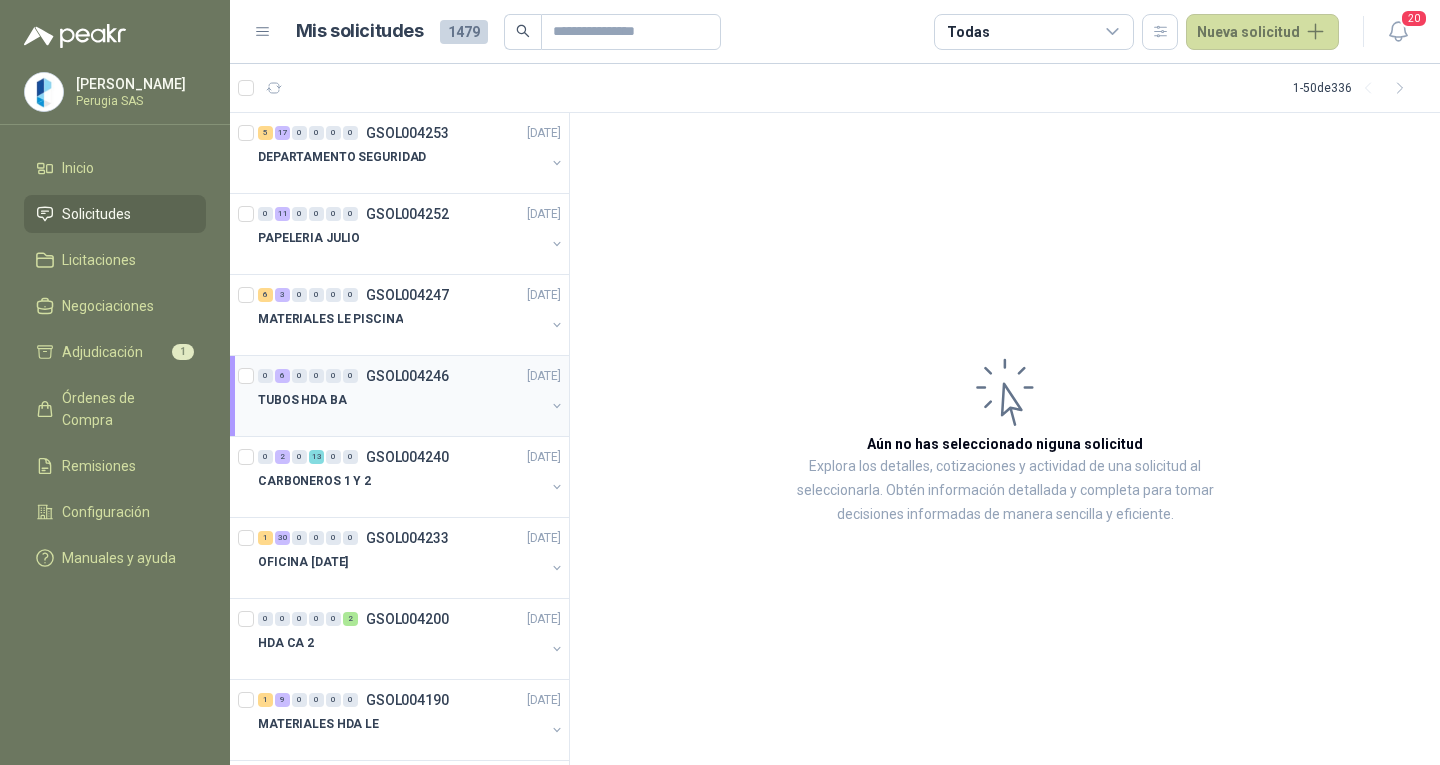 drag, startPoint x: 362, startPoint y: 376, endPoint x: 368, endPoint y: 385, distance: 10.816654 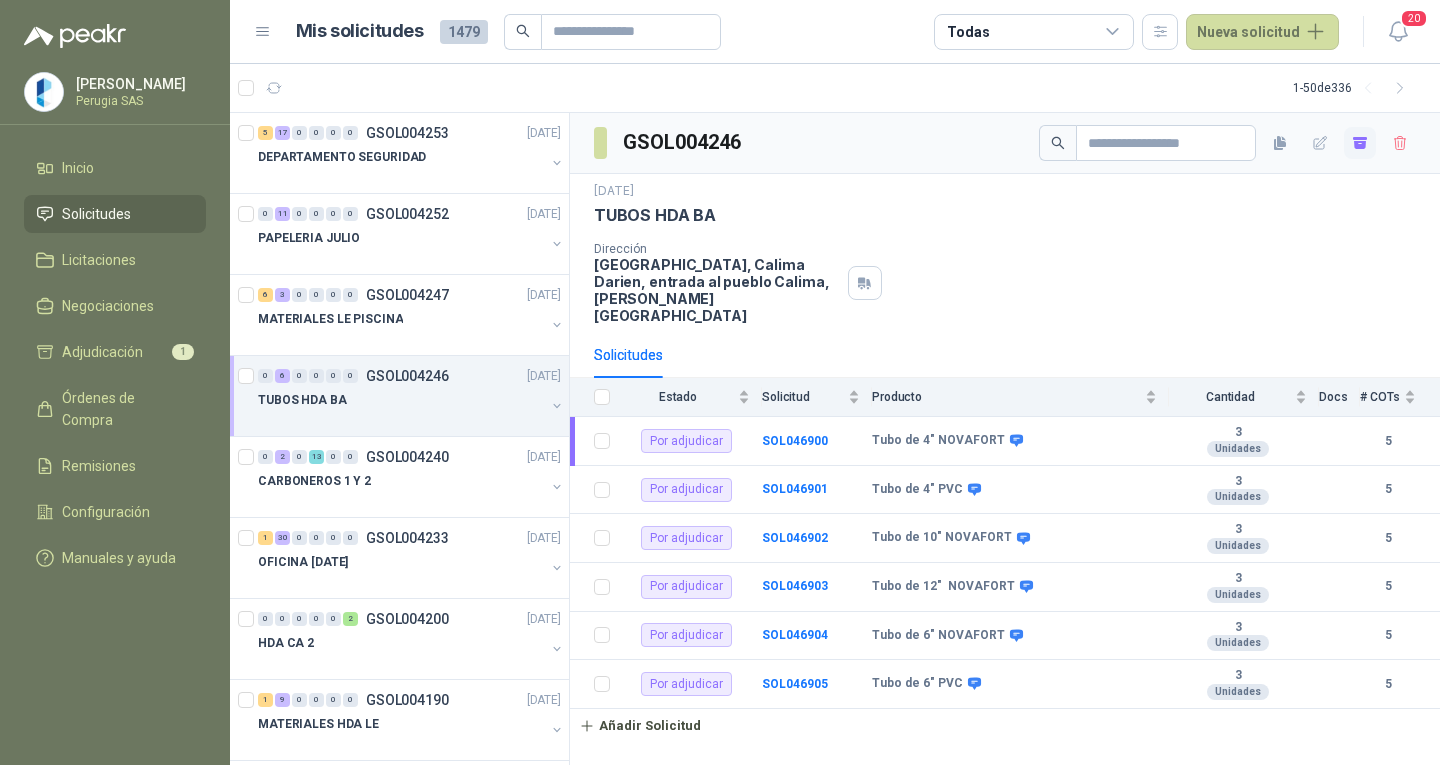 click 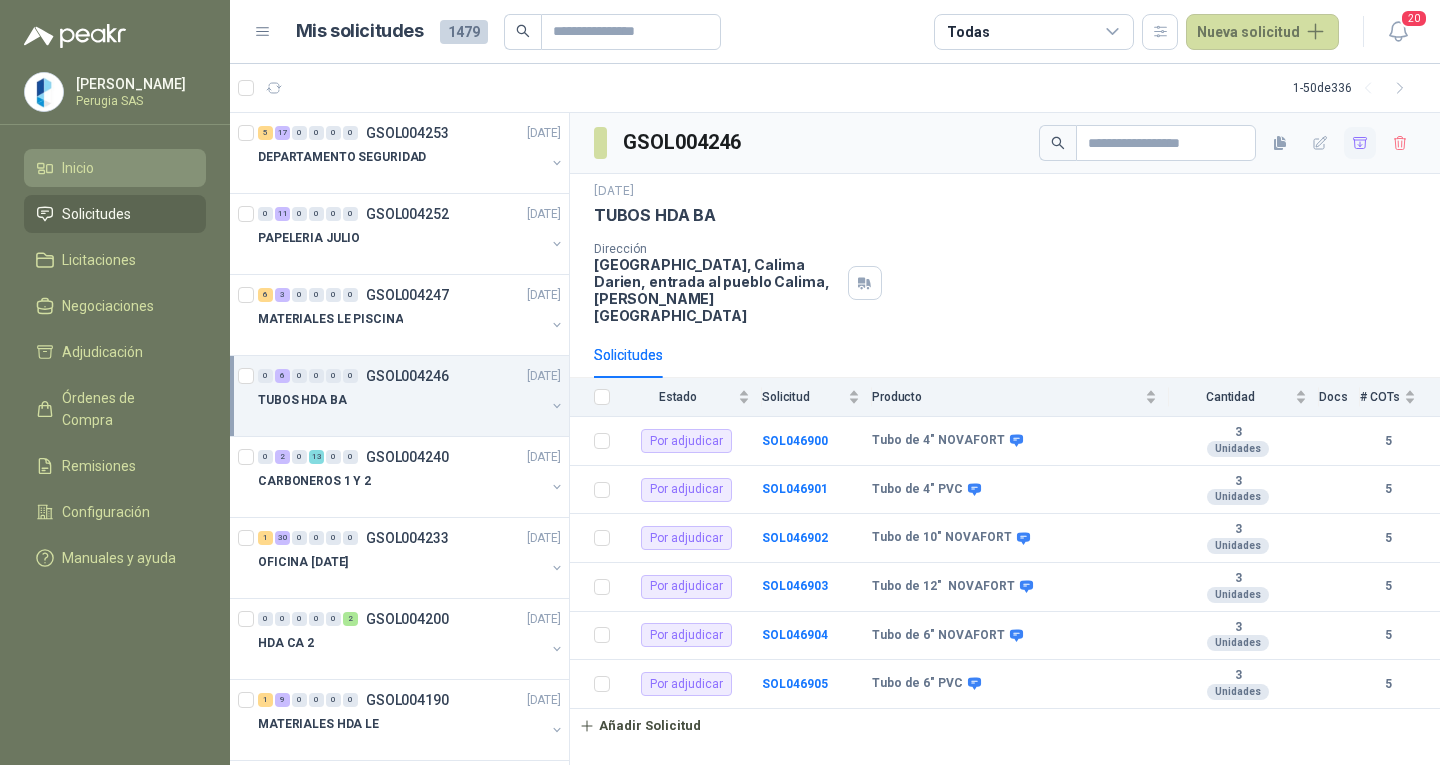 click on "Inicio" at bounding box center [115, 168] 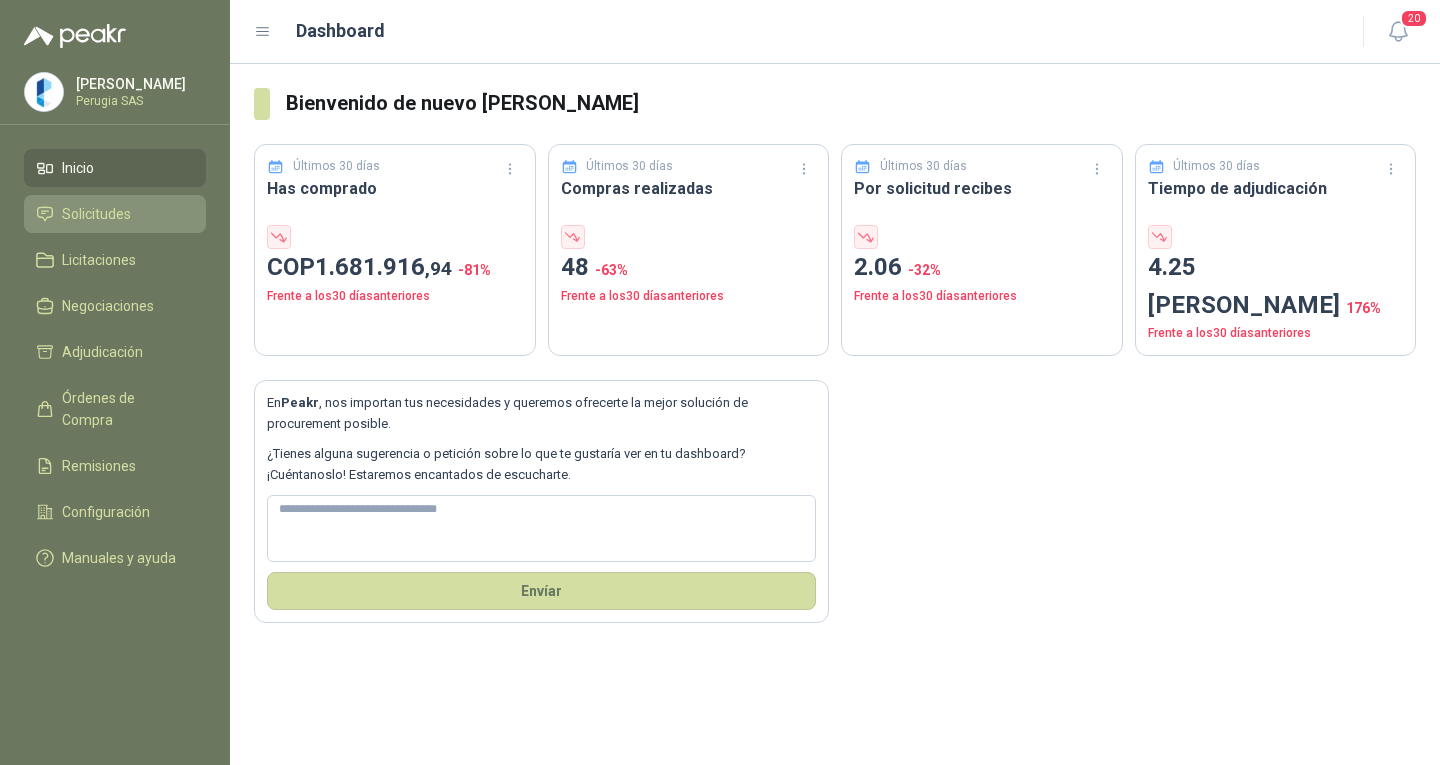 click on "Solicitudes" at bounding box center [96, 214] 